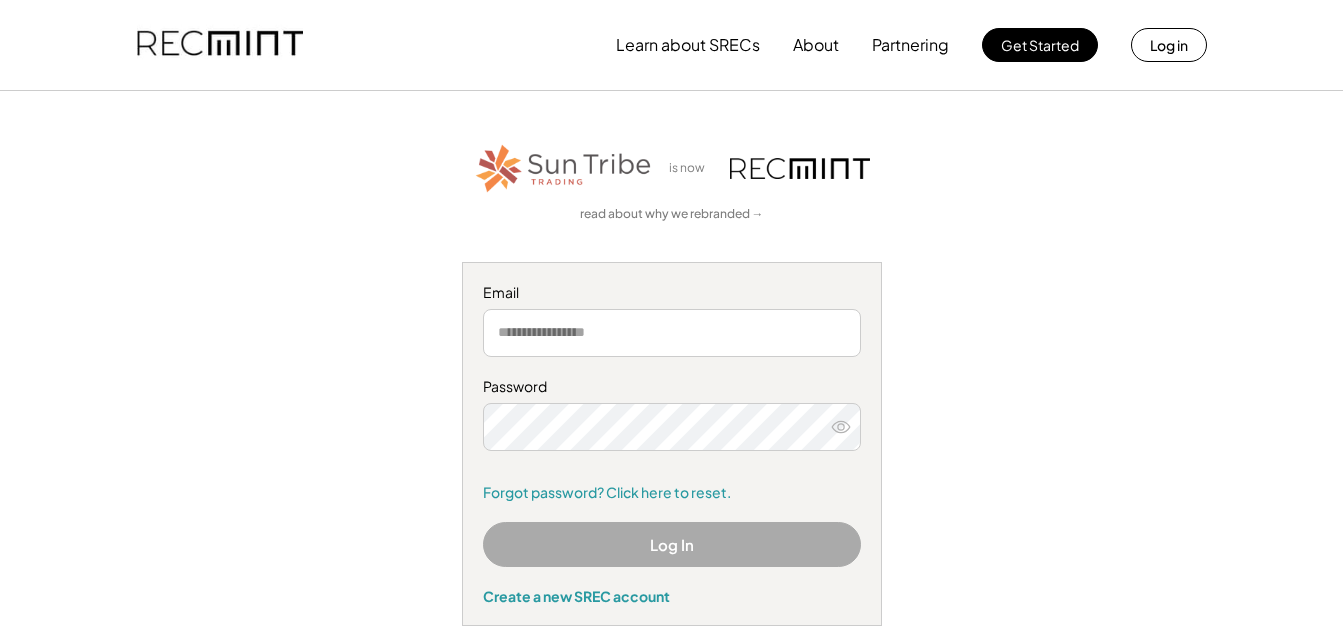 scroll, scrollTop: 0, scrollLeft: 0, axis: both 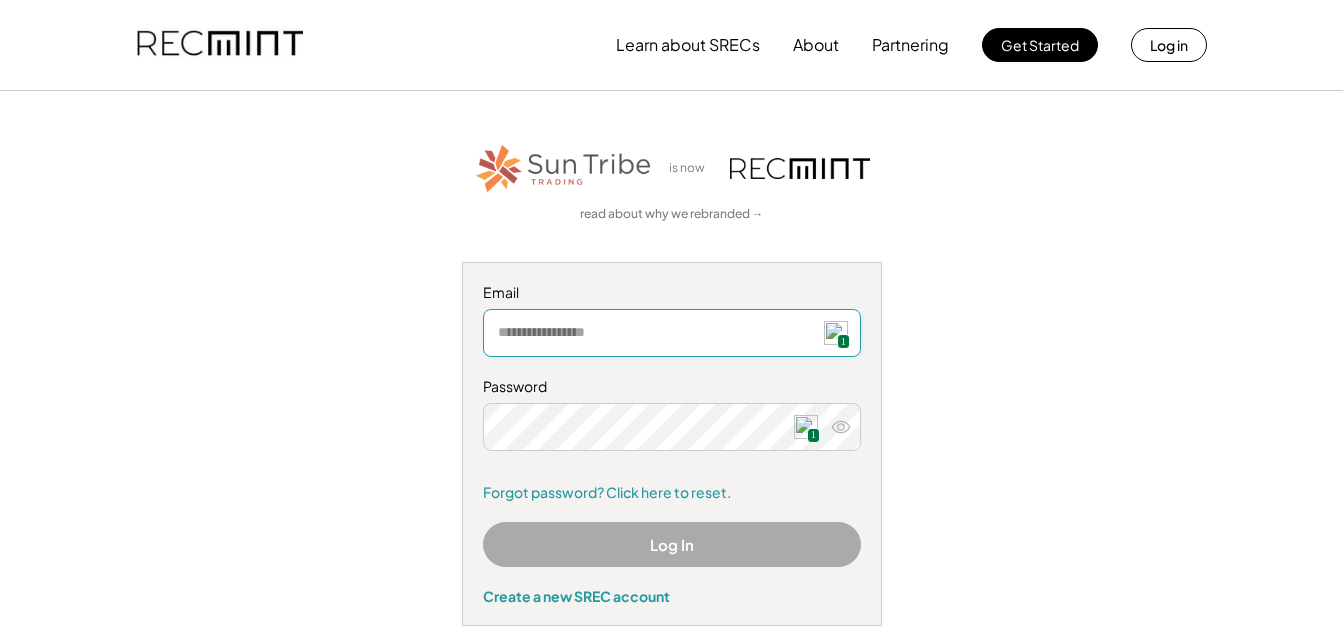 click at bounding box center (672, 333) 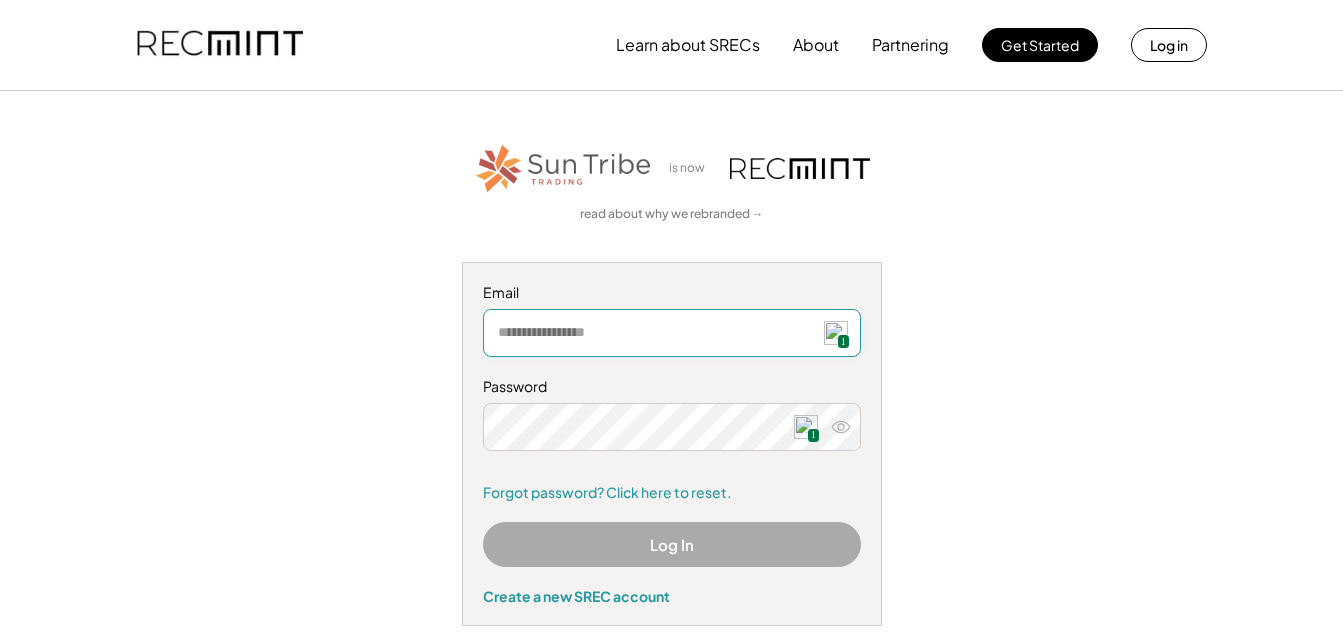 click at bounding box center [672, 333] 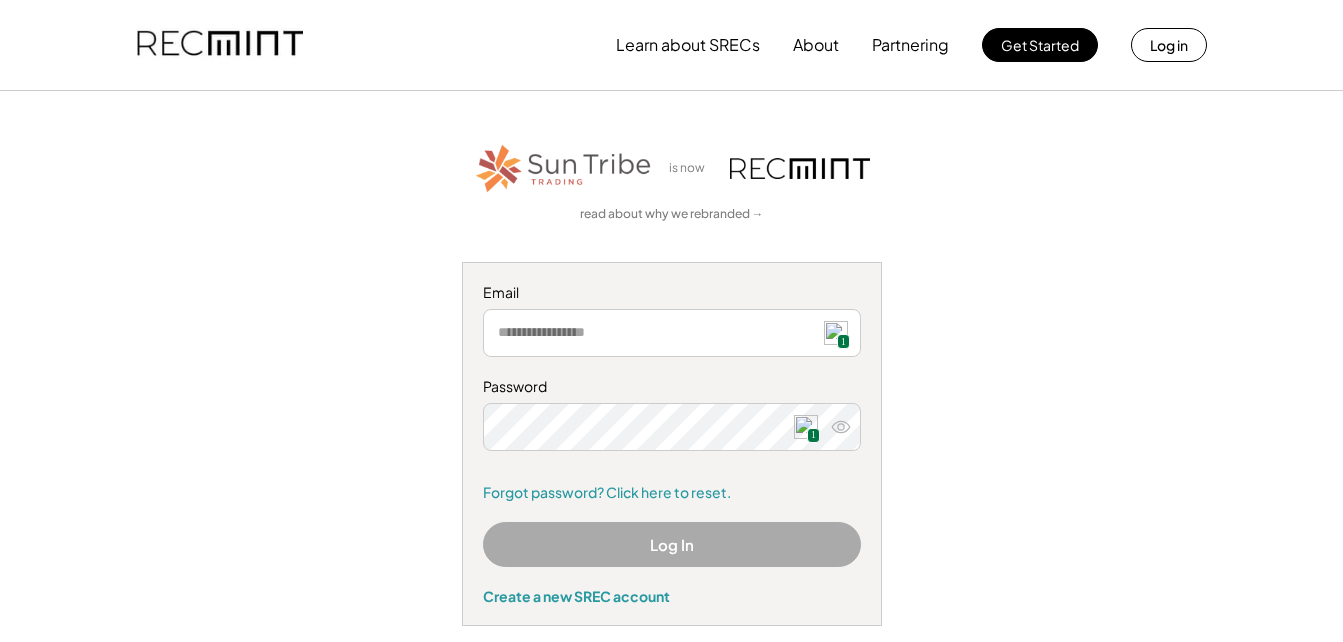 type on "**********" 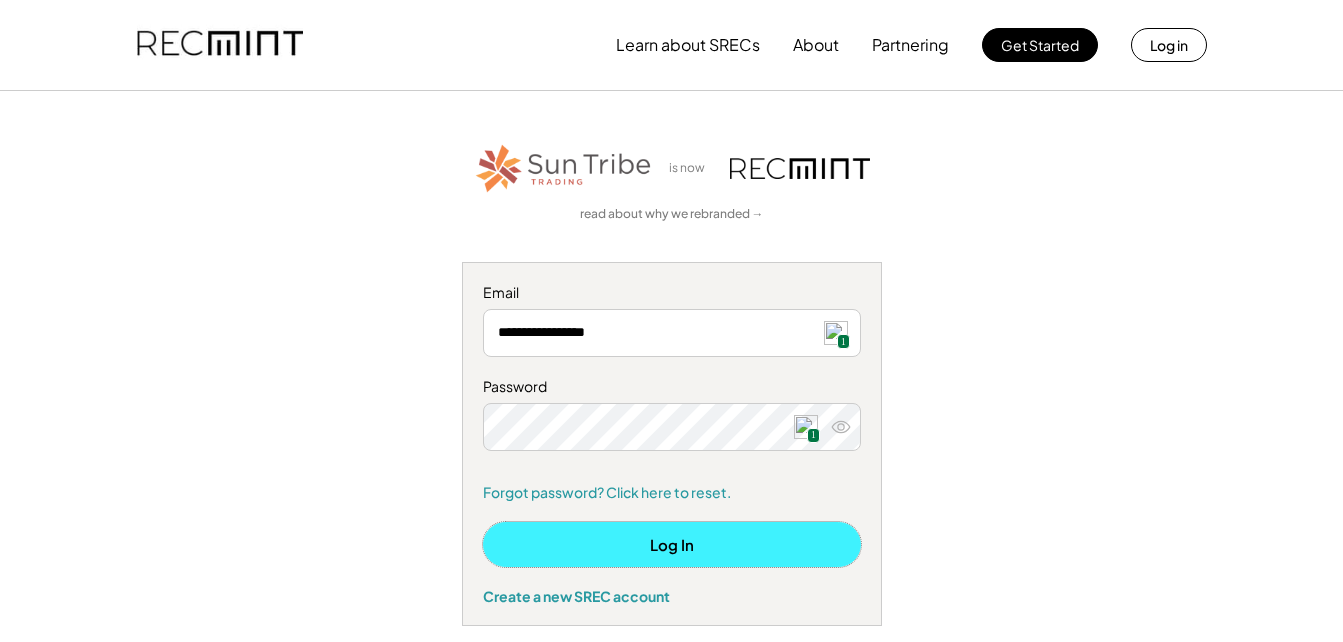 click on "Log In" at bounding box center (672, 544) 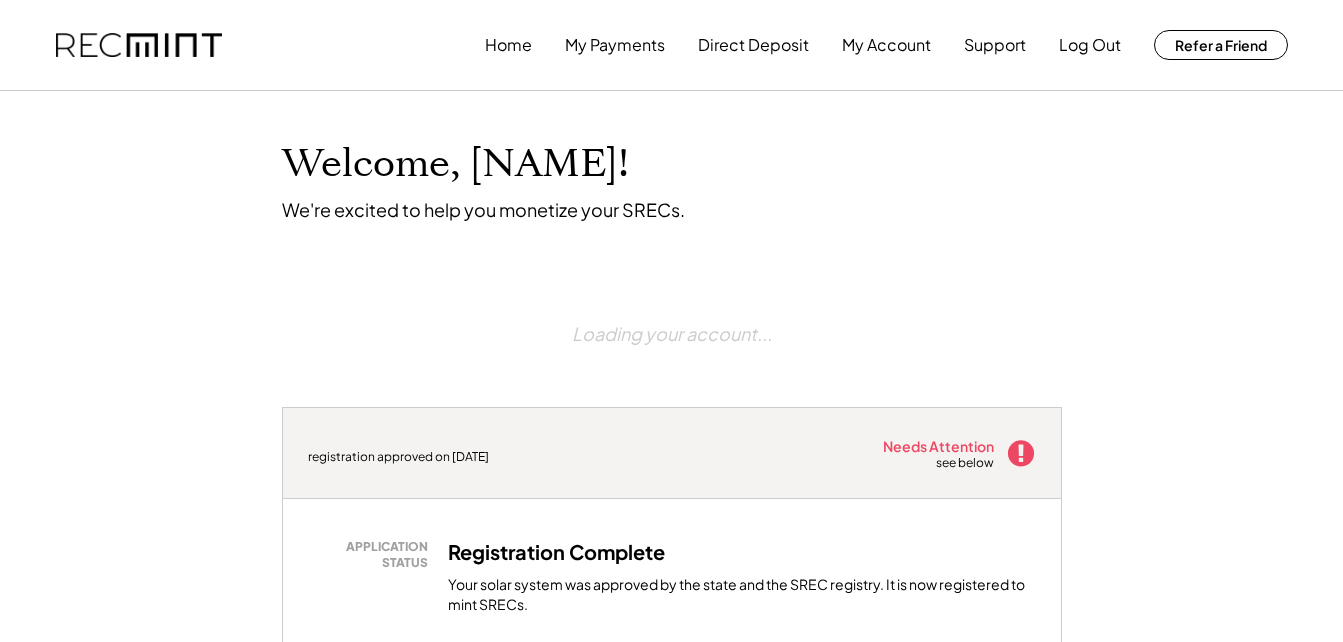 scroll, scrollTop: 0, scrollLeft: 0, axis: both 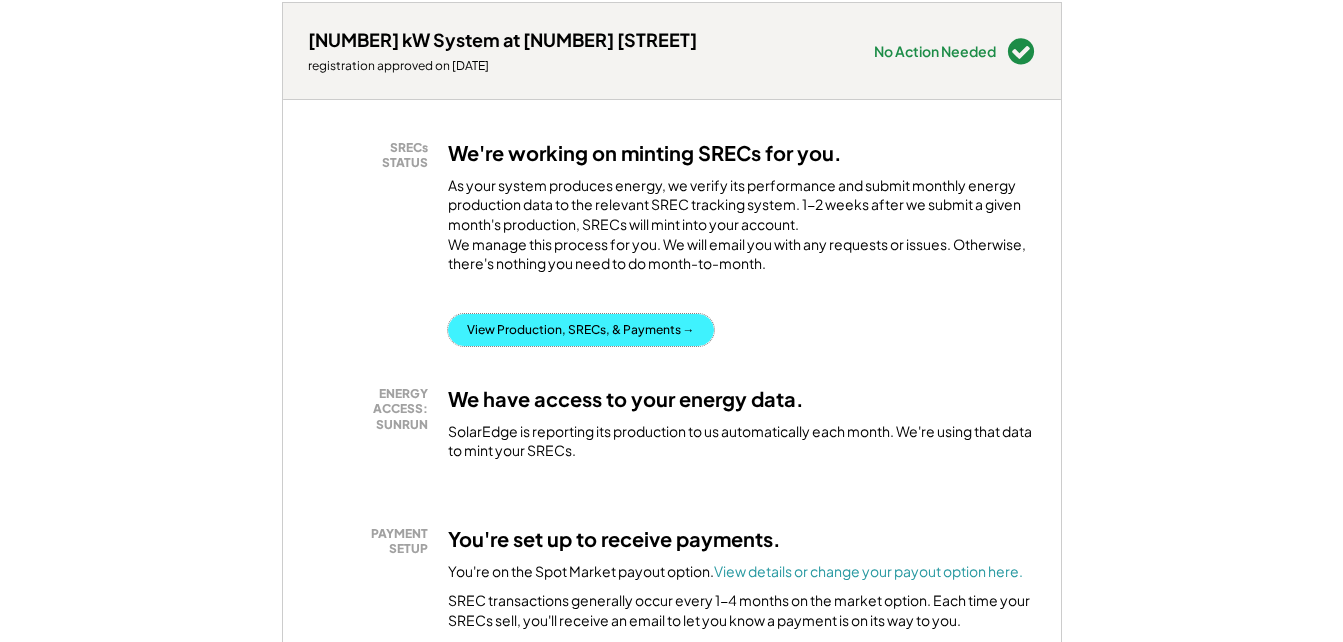 click on "View Production, SRECs, & Payments →" at bounding box center [581, 330] 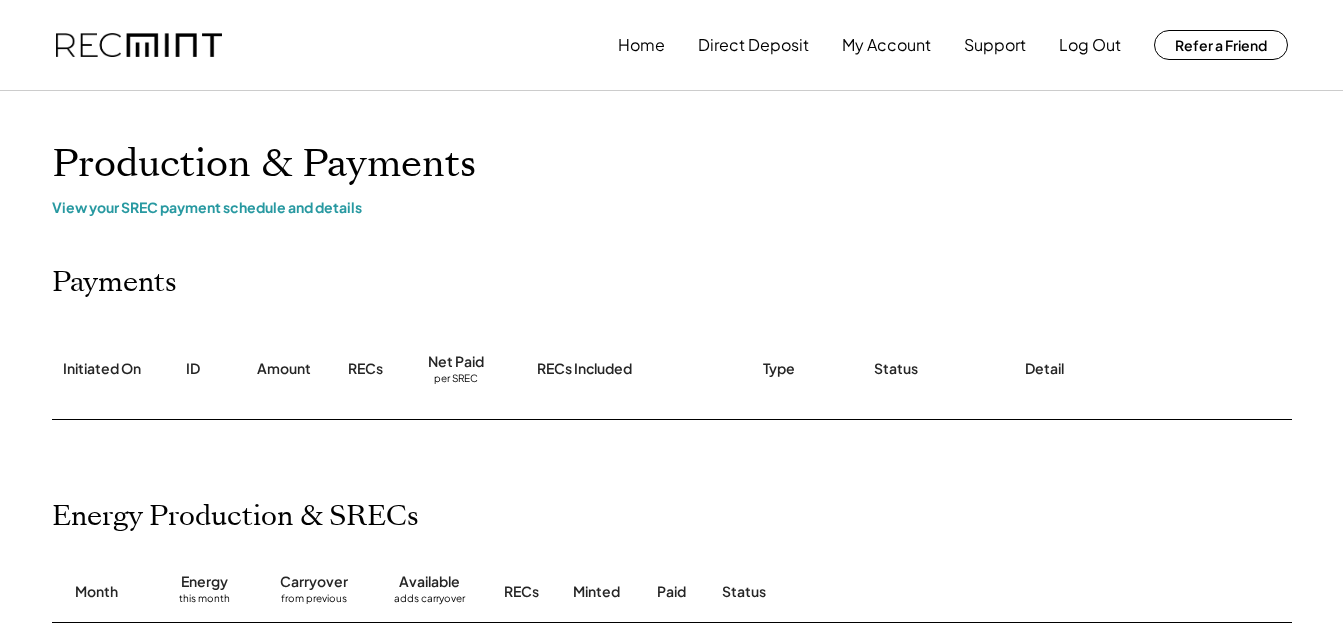 scroll, scrollTop: 0, scrollLeft: 0, axis: both 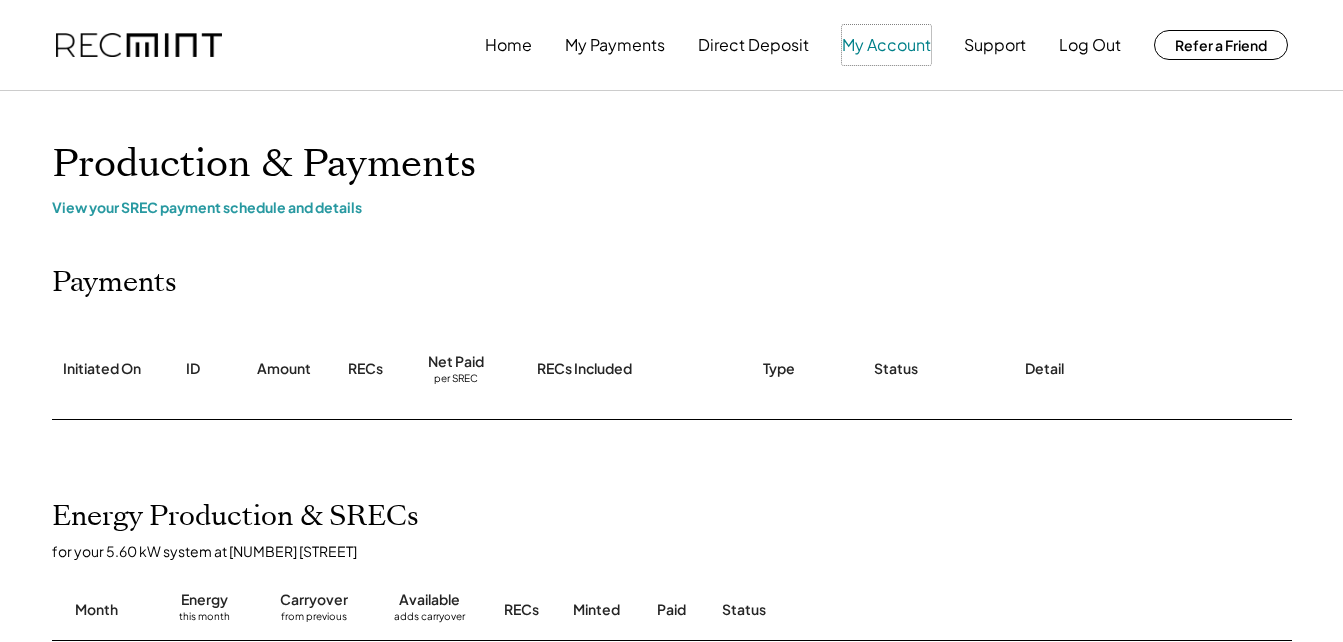 click on "My Account" at bounding box center [886, 45] 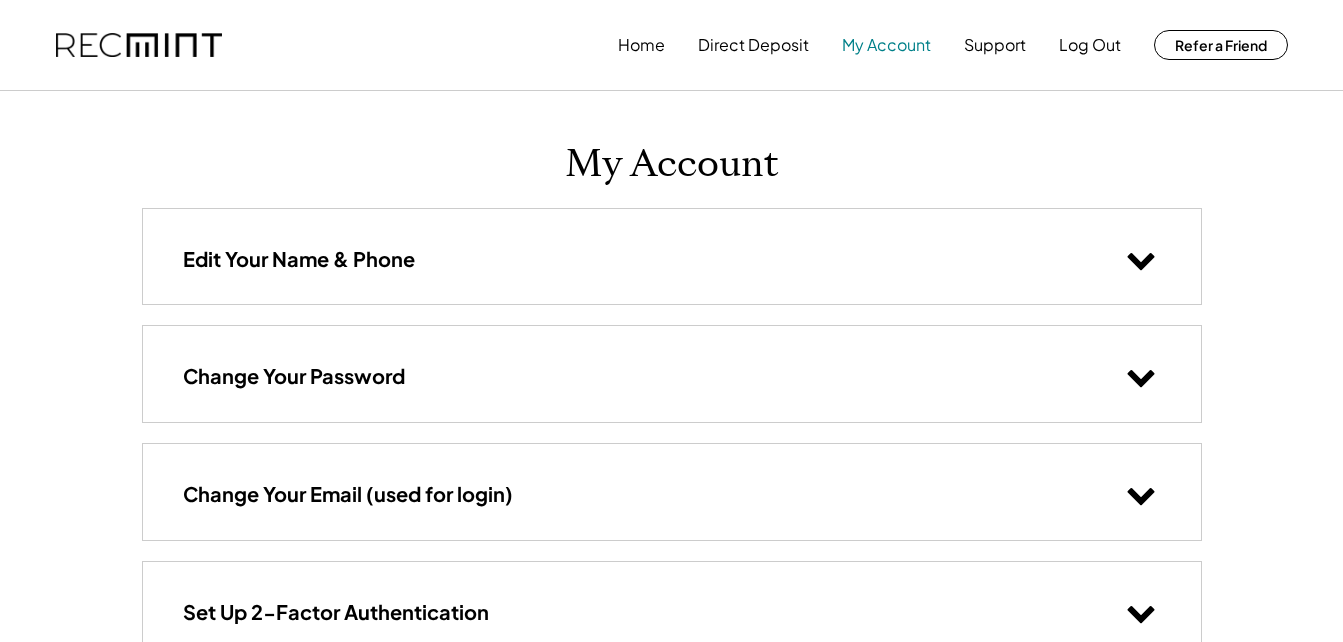 scroll, scrollTop: 0, scrollLeft: 0, axis: both 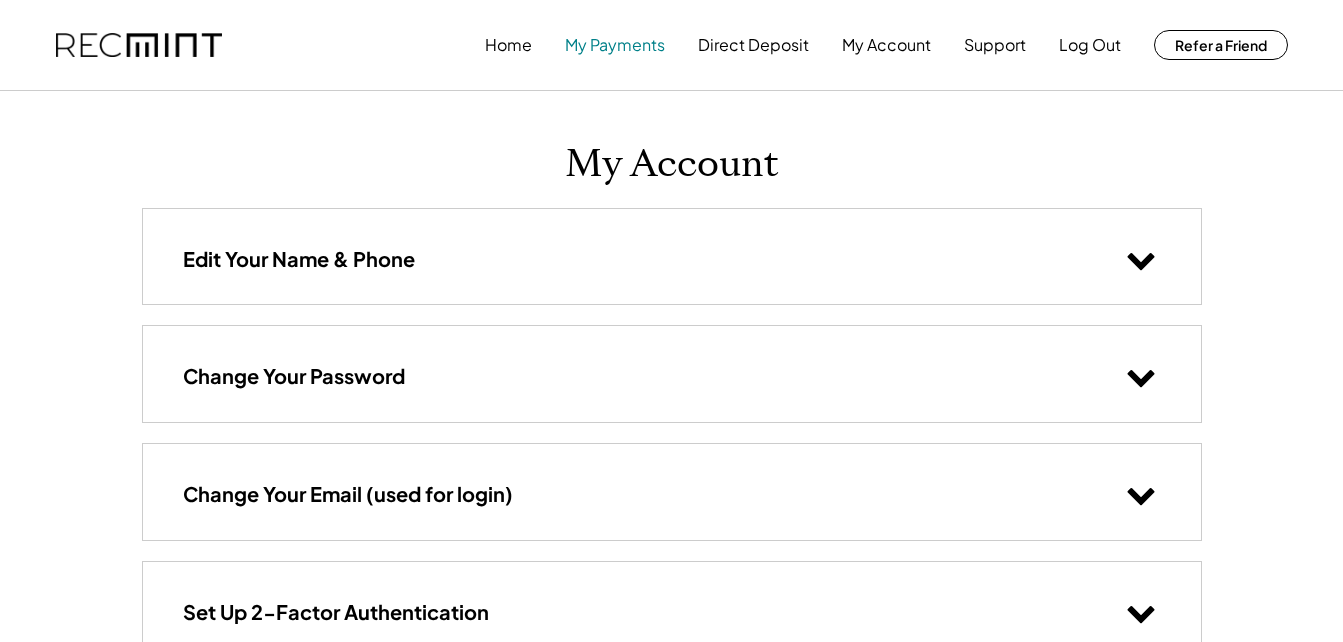 click on "My Payments" at bounding box center (615, 45) 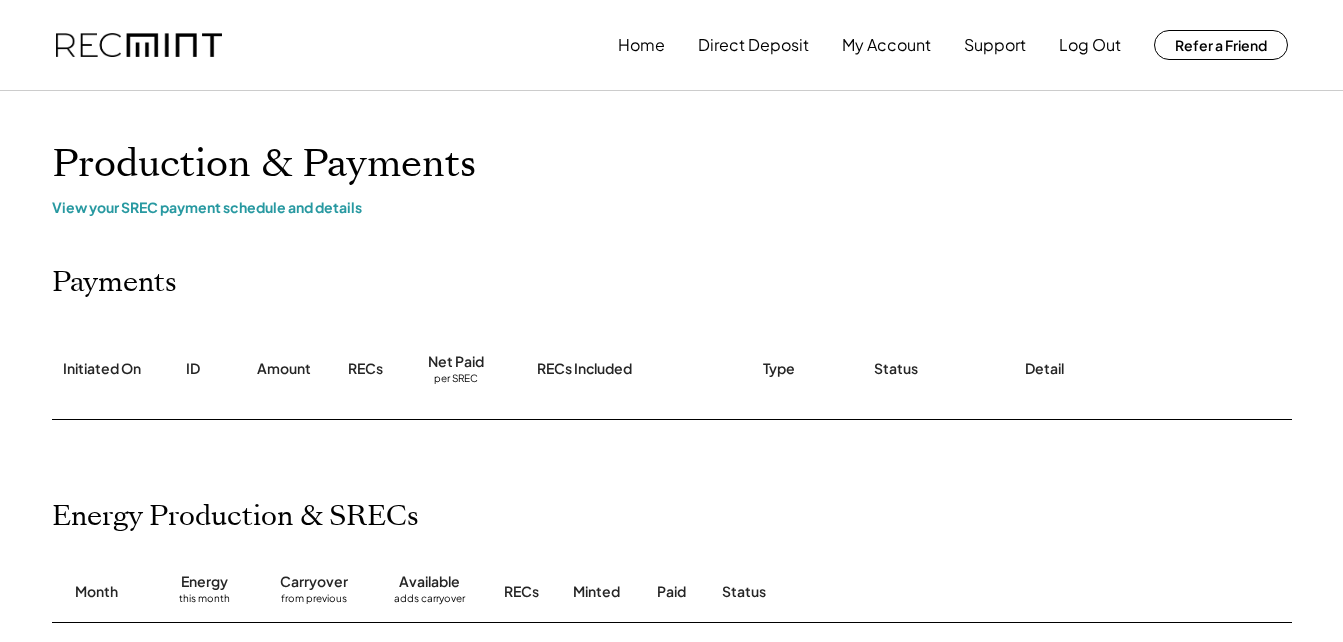 scroll, scrollTop: 0, scrollLeft: 0, axis: both 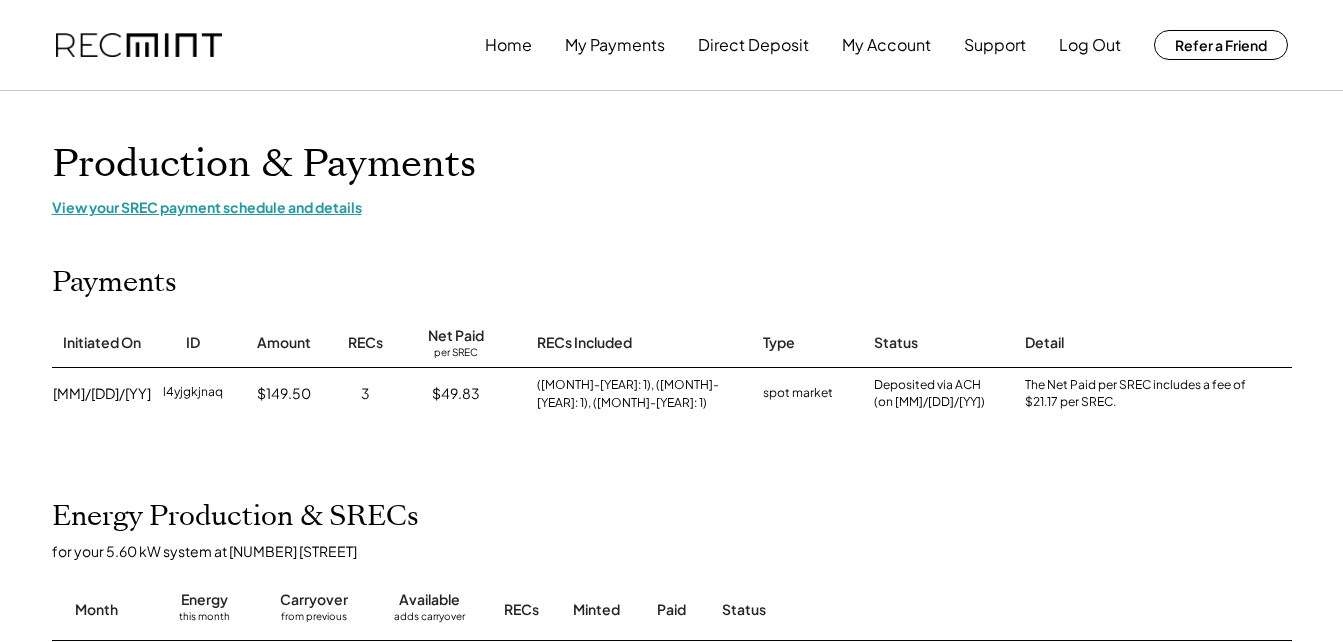 click on "View your SREC payment schedule and details" at bounding box center (672, 207) 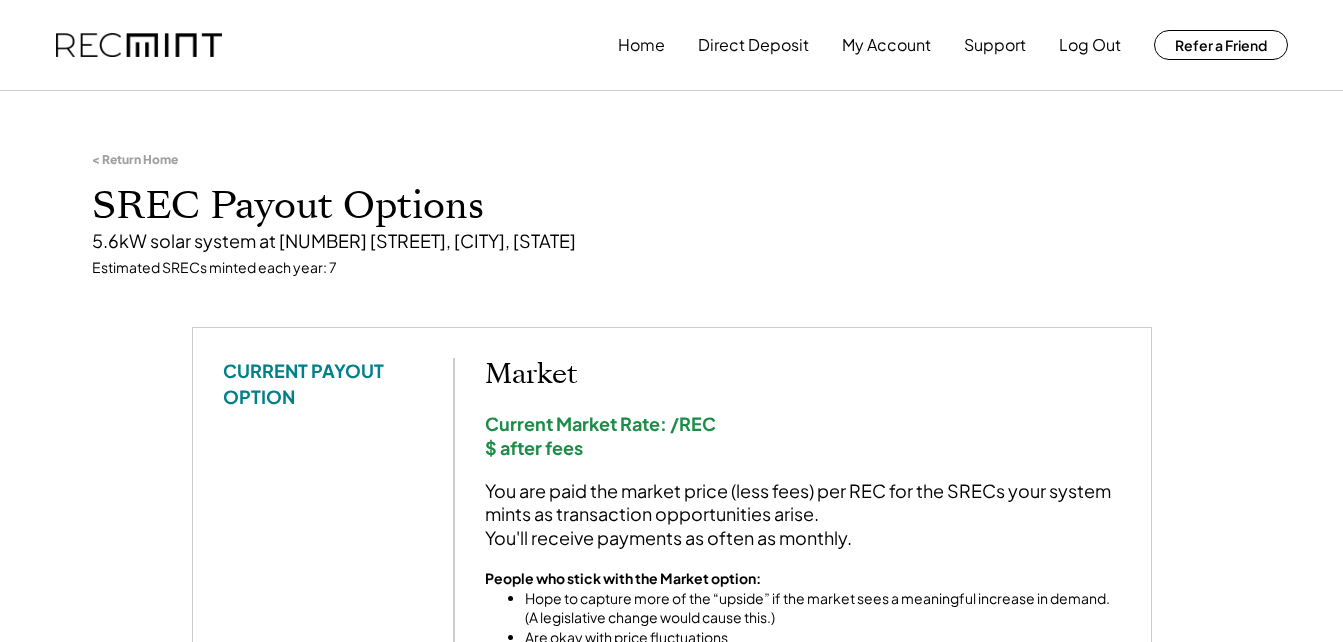scroll, scrollTop: 0, scrollLeft: 0, axis: both 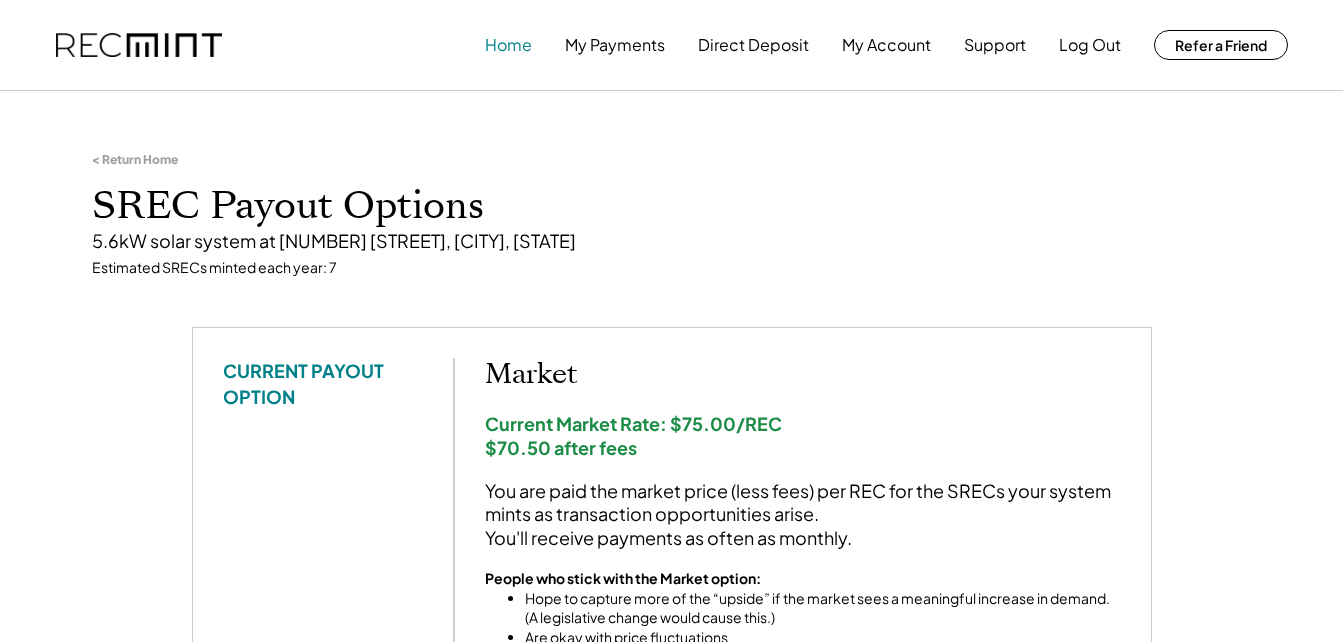click on "Home" at bounding box center (508, 45) 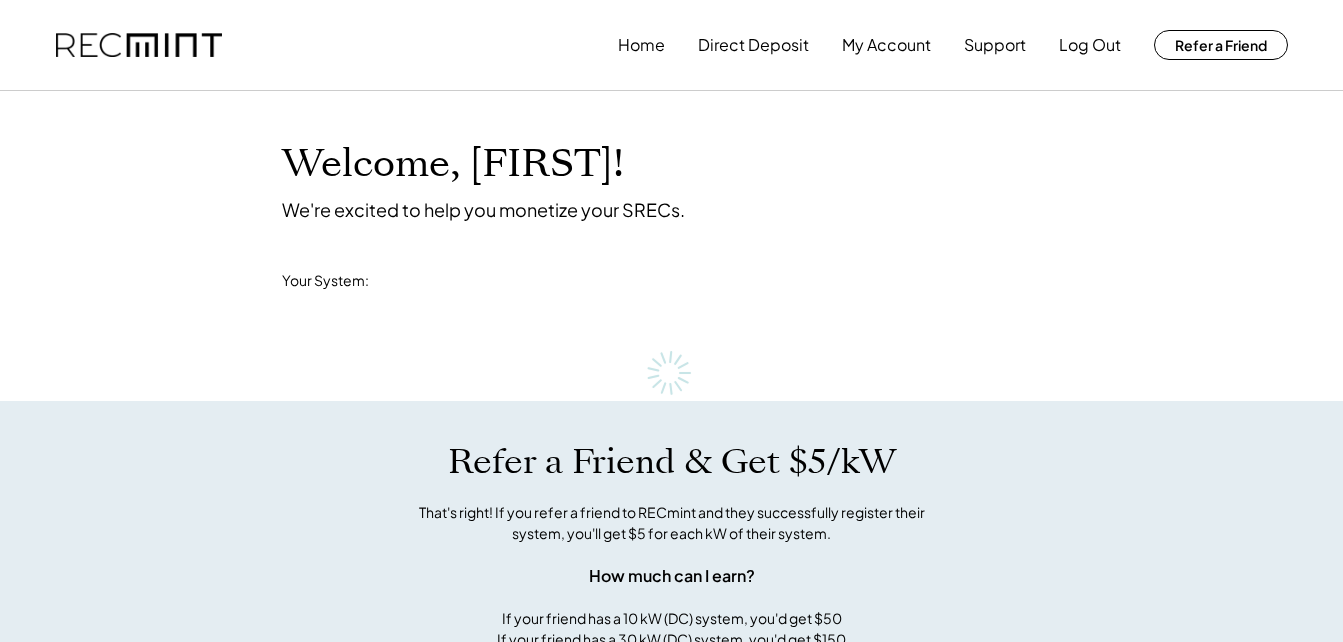 scroll, scrollTop: 0, scrollLeft: 0, axis: both 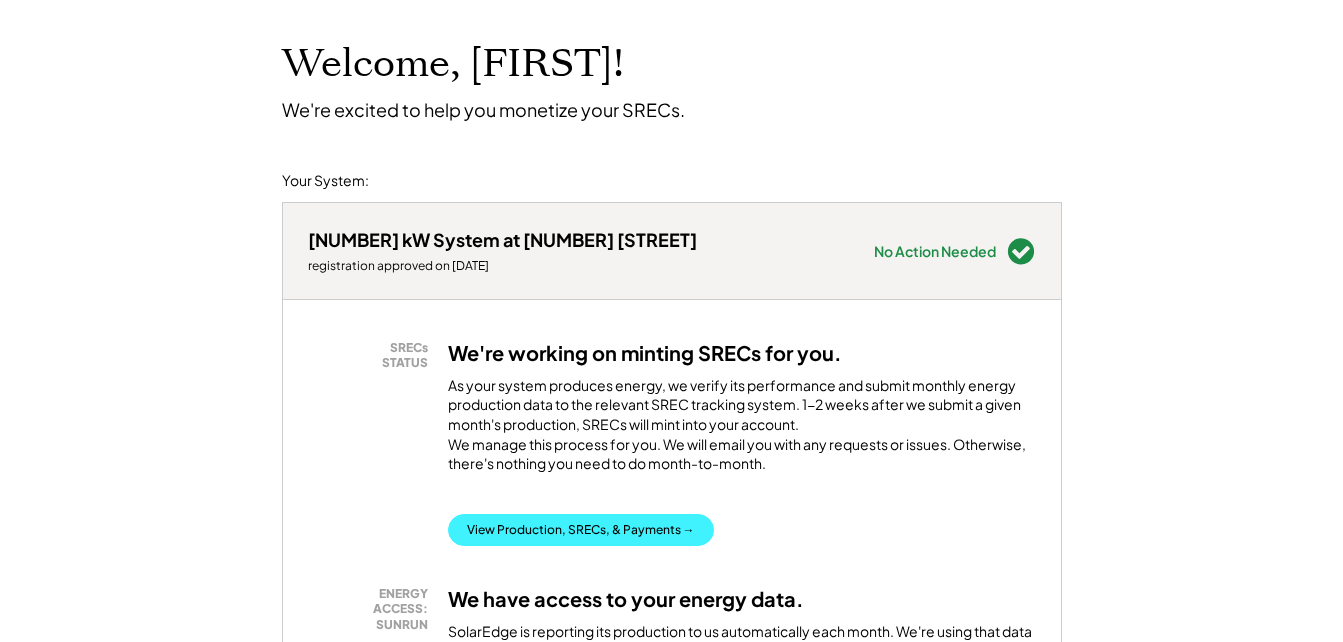 click on "View Production, SRECs, & Payments →" at bounding box center [581, 530] 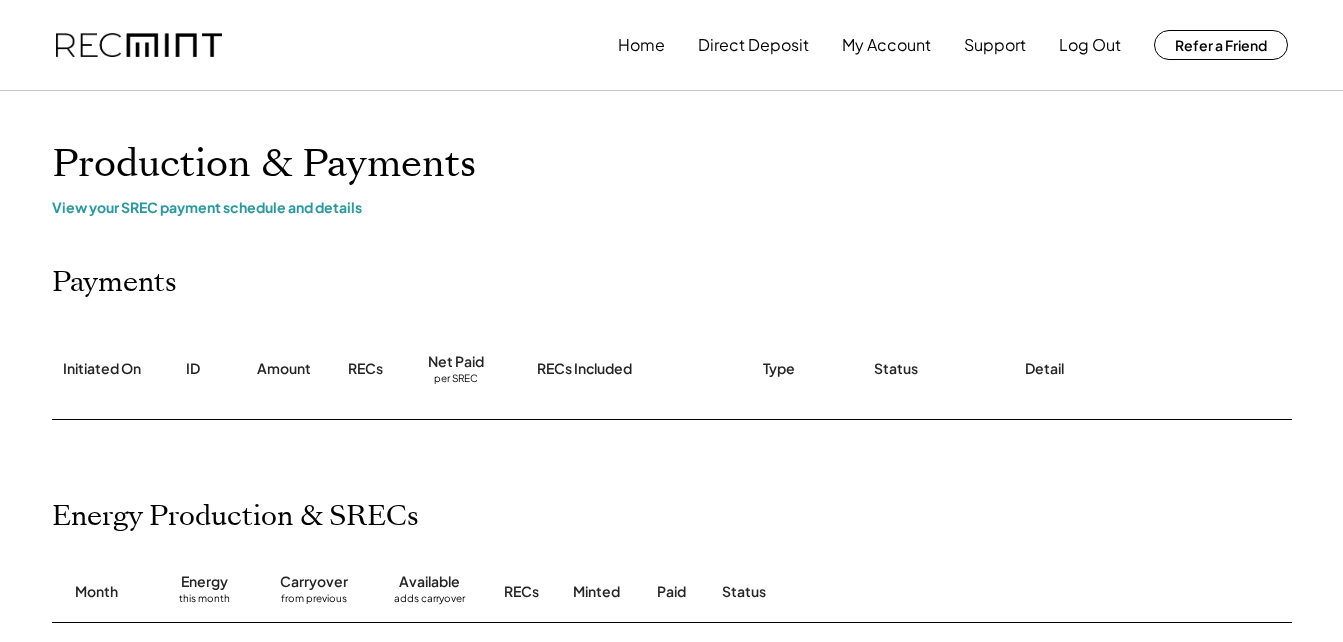 scroll, scrollTop: 0, scrollLeft: 0, axis: both 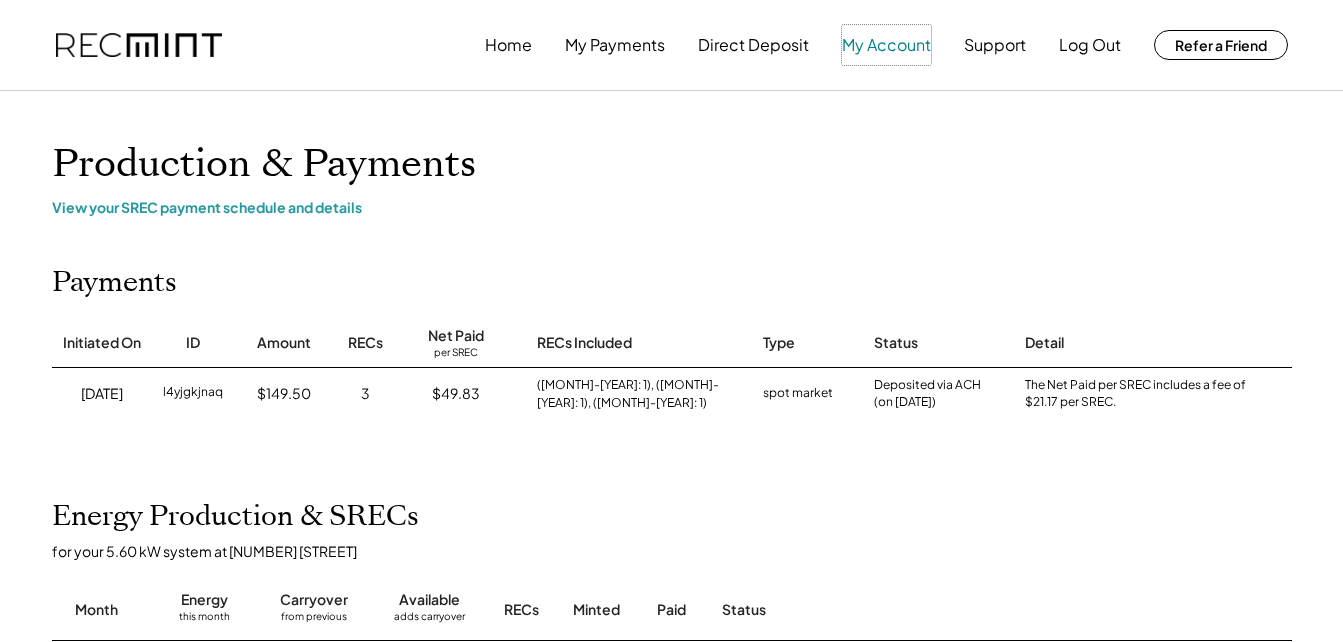 click on "My Account" at bounding box center [886, 45] 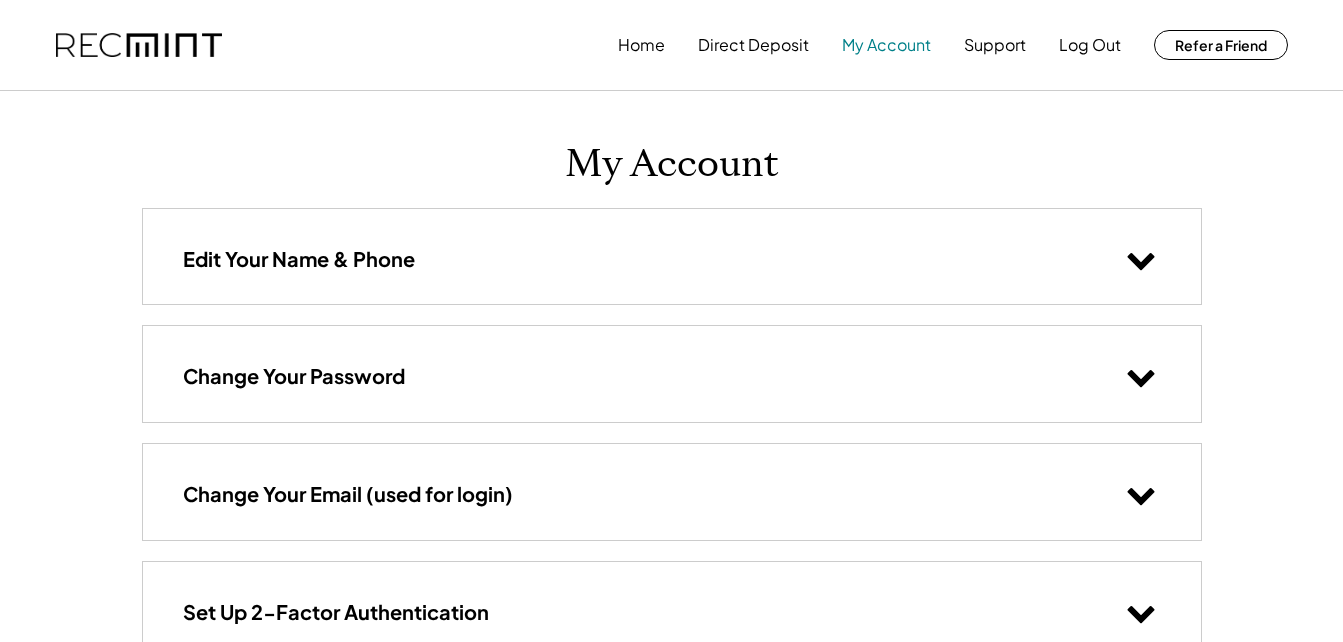 scroll, scrollTop: 0, scrollLeft: 0, axis: both 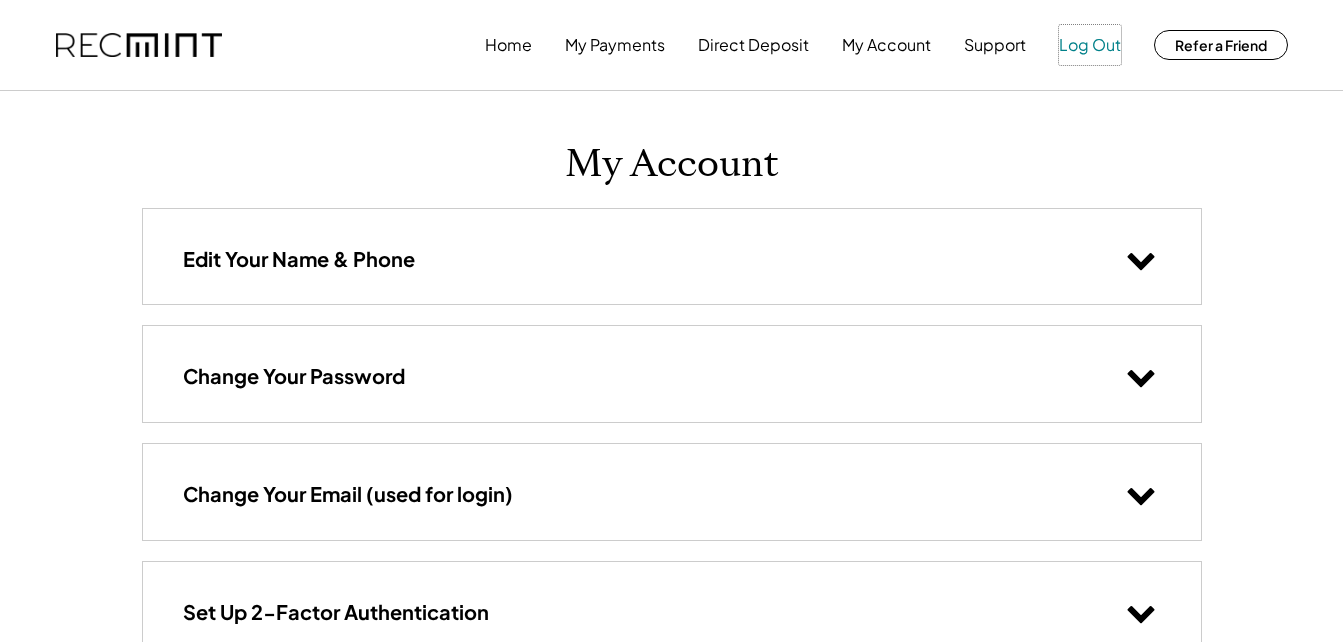 click on "Log Out" at bounding box center [1090, 45] 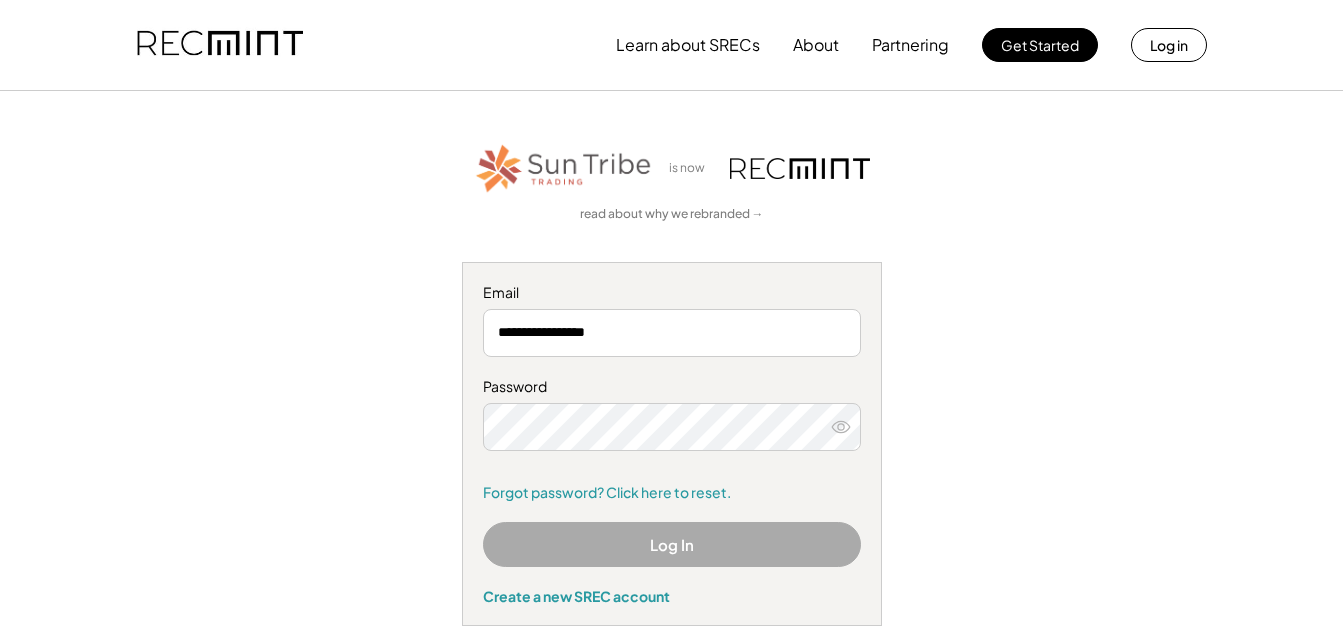 scroll, scrollTop: 0, scrollLeft: 0, axis: both 